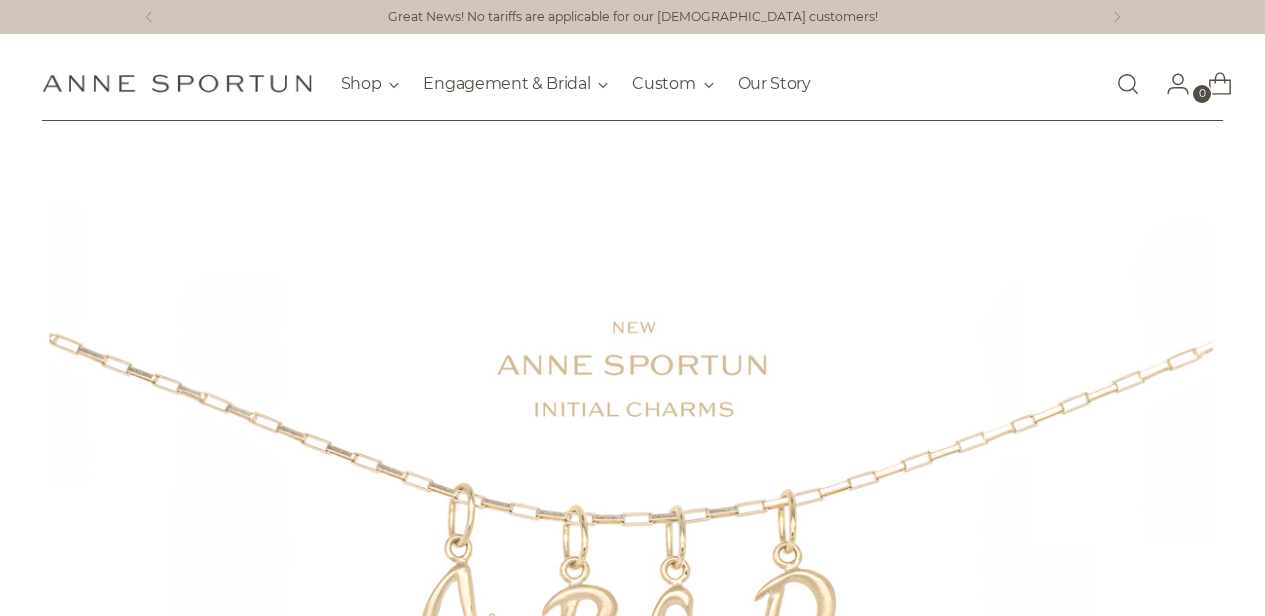 scroll, scrollTop: 0, scrollLeft: 0, axis: both 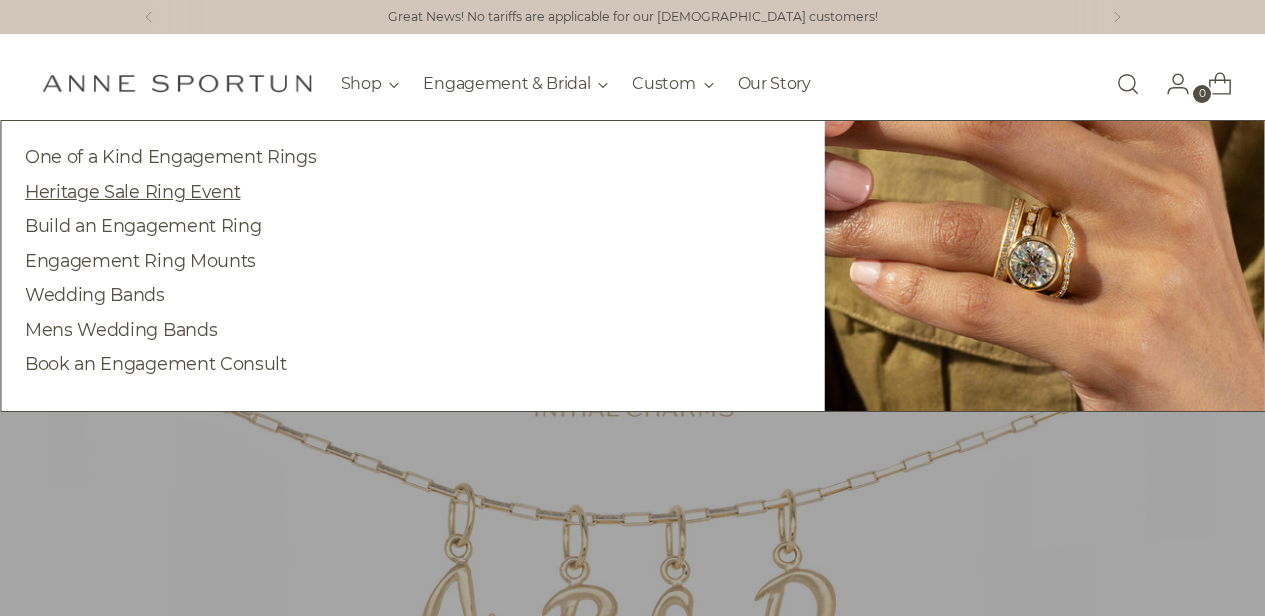 click on "Heritage Sale Ring Event" at bounding box center [132, 191] 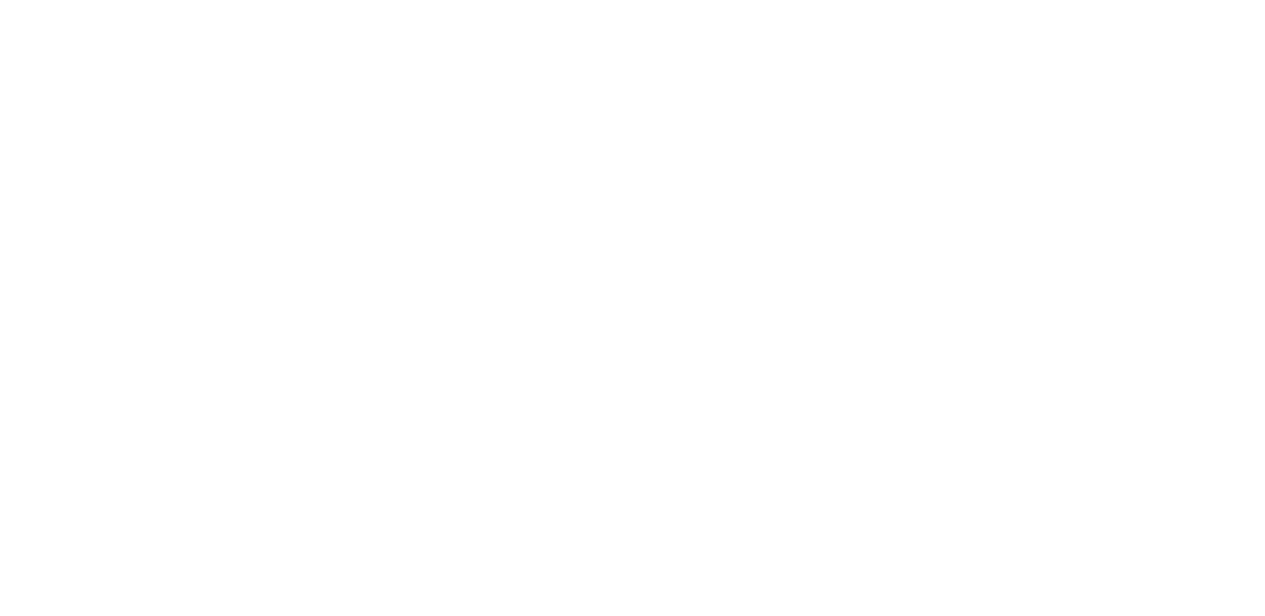 scroll, scrollTop: 0, scrollLeft: 0, axis: both 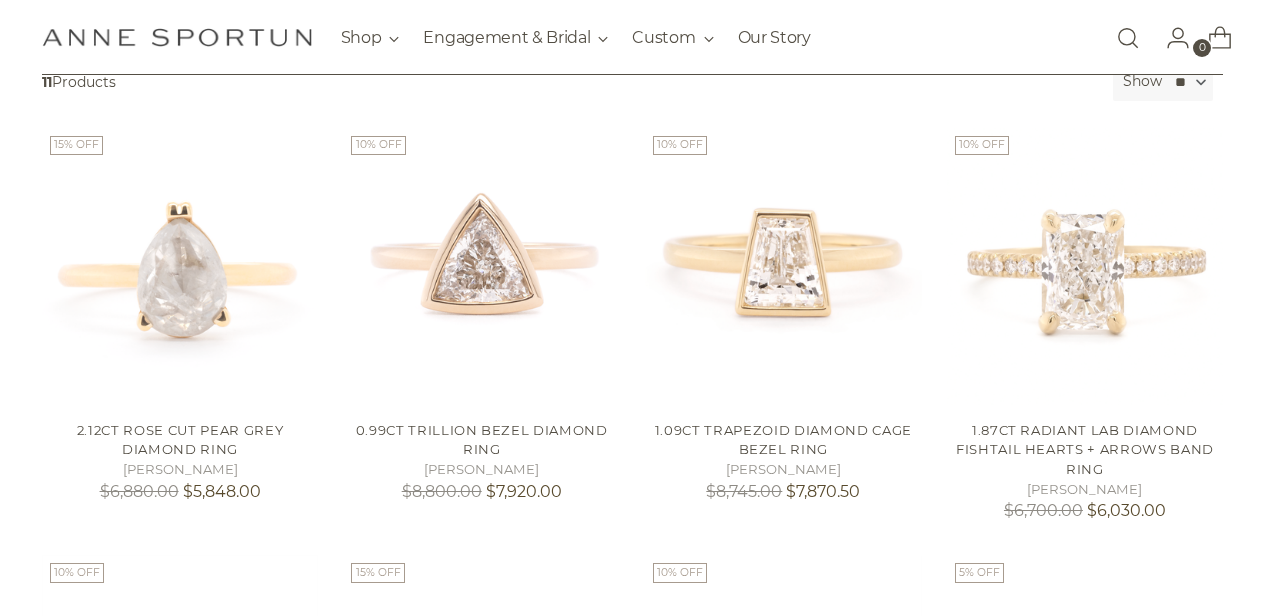 drag, startPoint x: 1273, startPoint y: 75, endPoint x: 1279, endPoint y: 171, distance: 96.18732 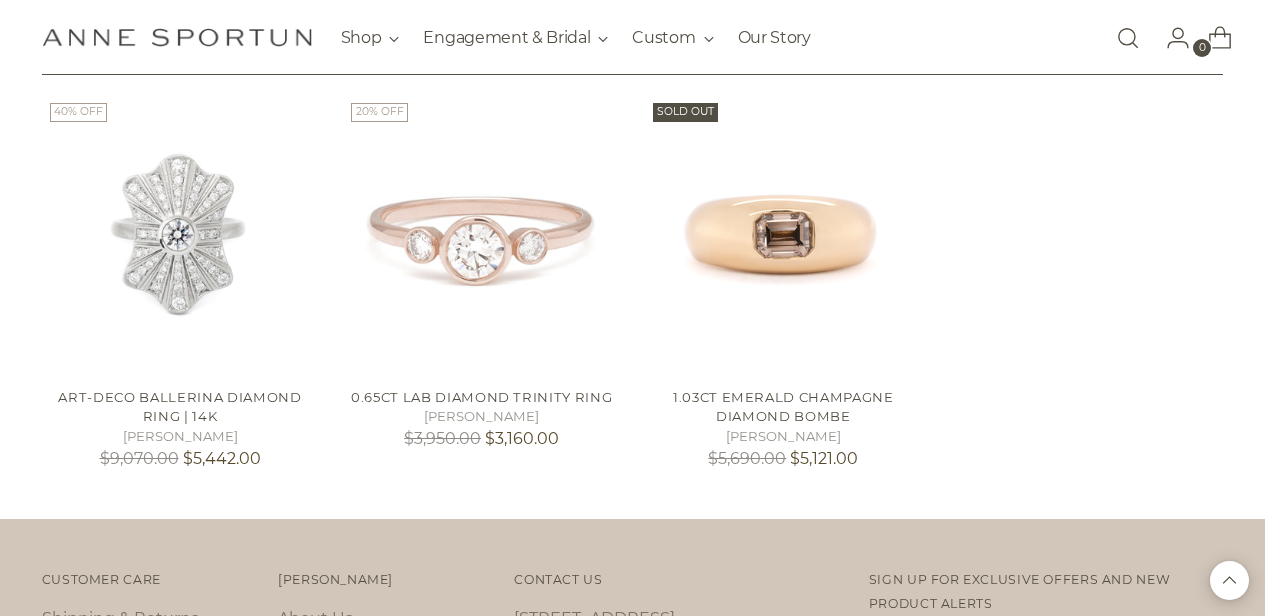 scroll, scrollTop: 1165, scrollLeft: 0, axis: vertical 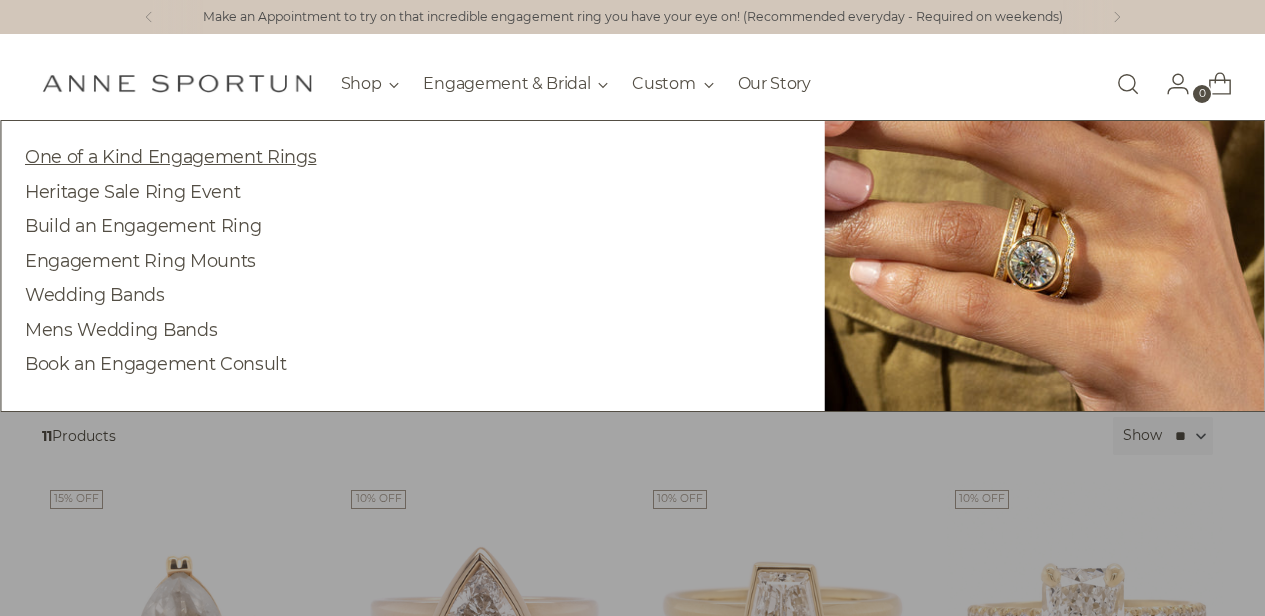 click on "One of a Kind Engagement Rings" at bounding box center [170, 156] 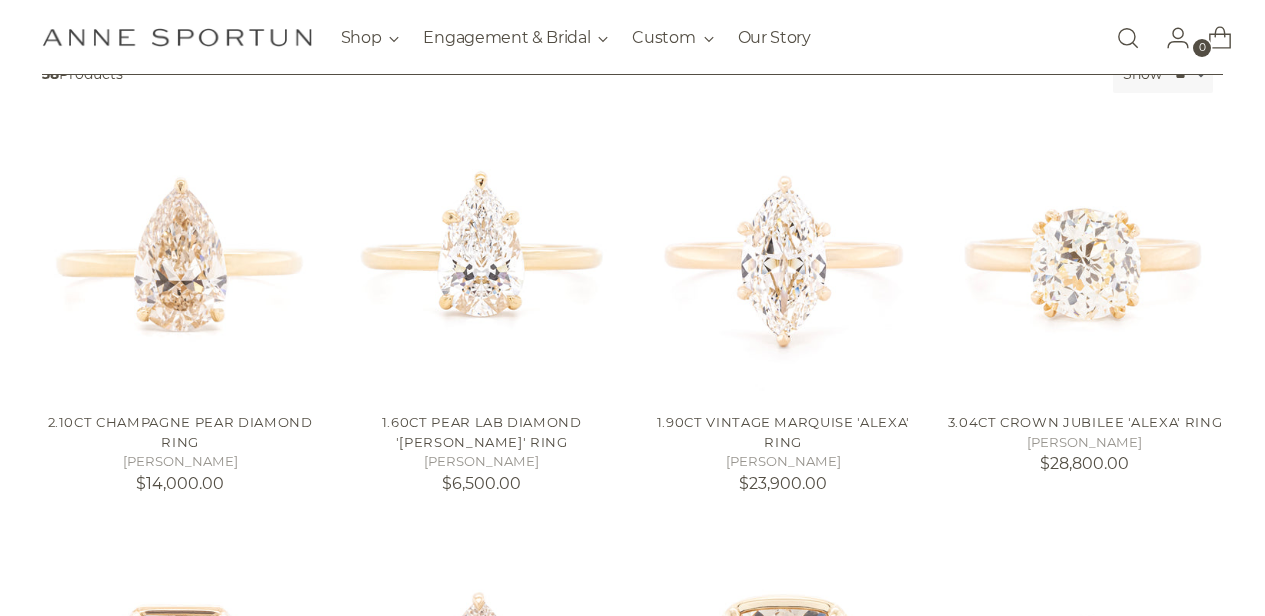 scroll, scrollTop: 427, scrollLeft: 0, axis: vertical 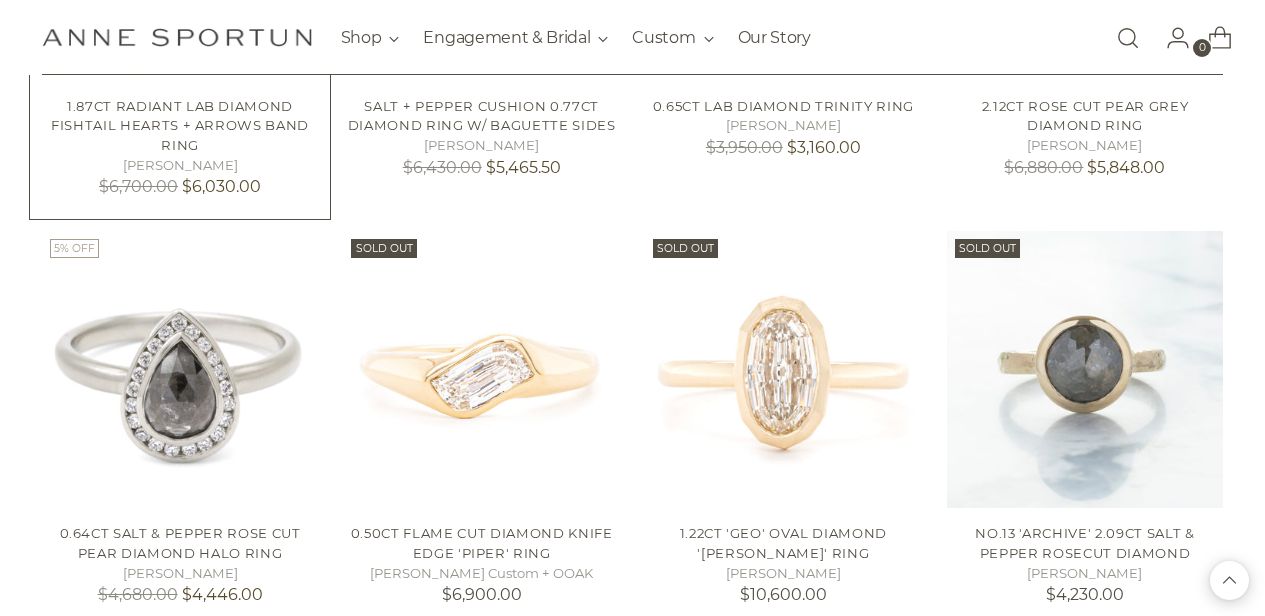 click on "1.87ct Radiant Lab Diamond Fishtail Hearts + Arrows Band Ring" at bounding box center [180, 125] 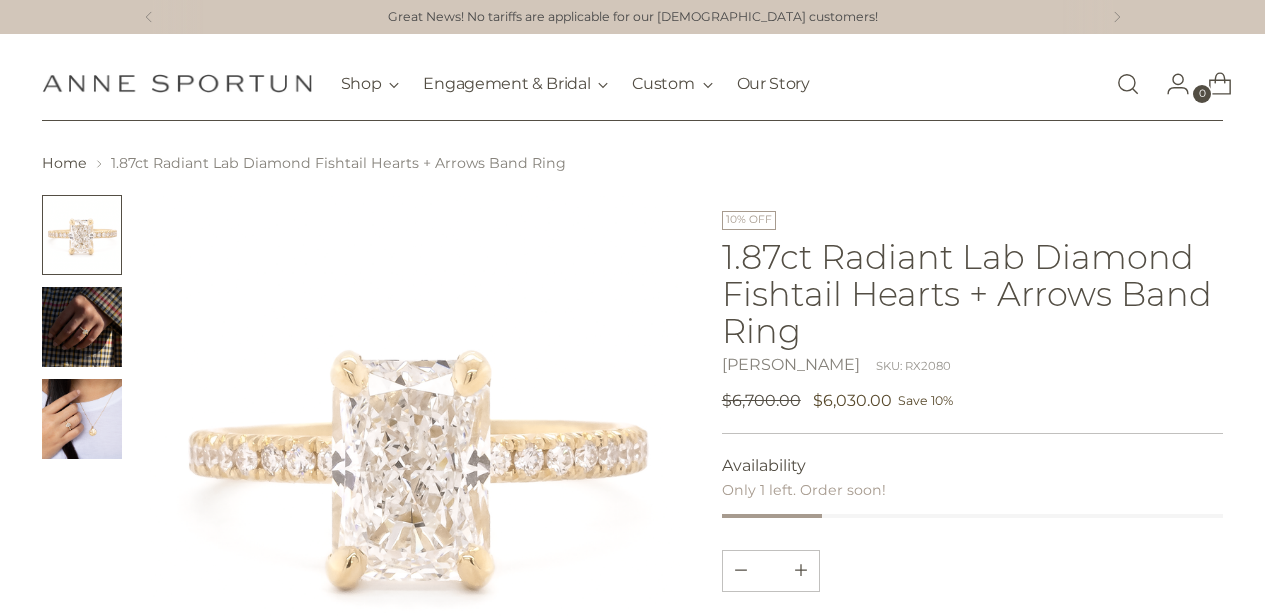 scroll, scrollTop: 0, scrollLeft: 0, axis: both 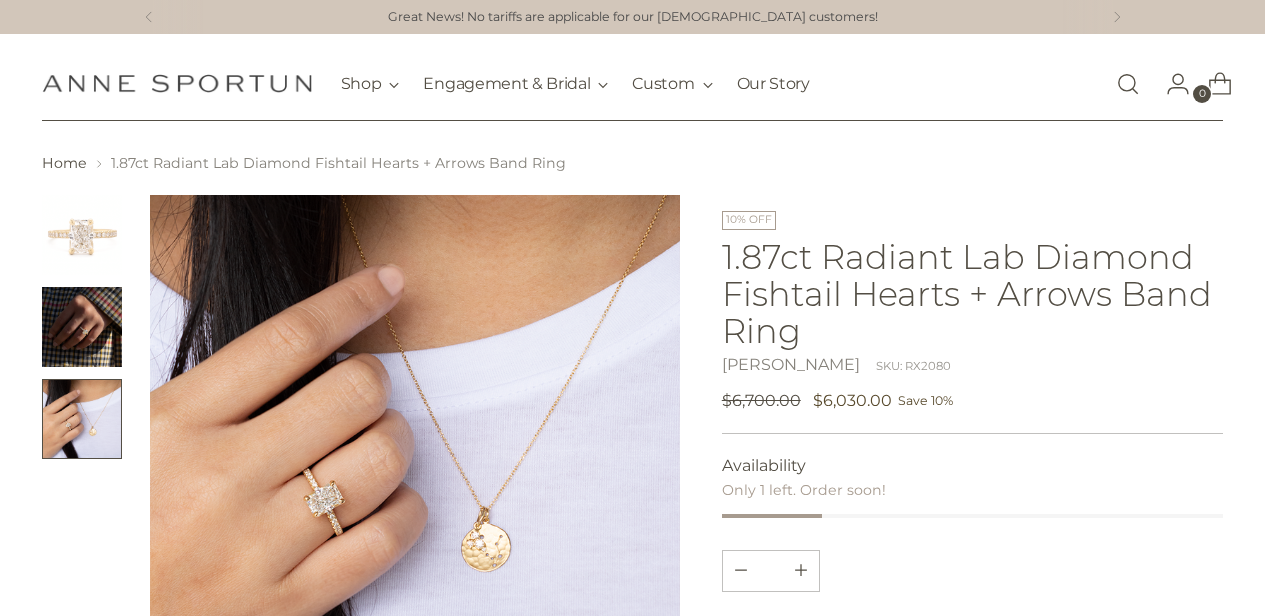 click at bounding box center [415, 460] 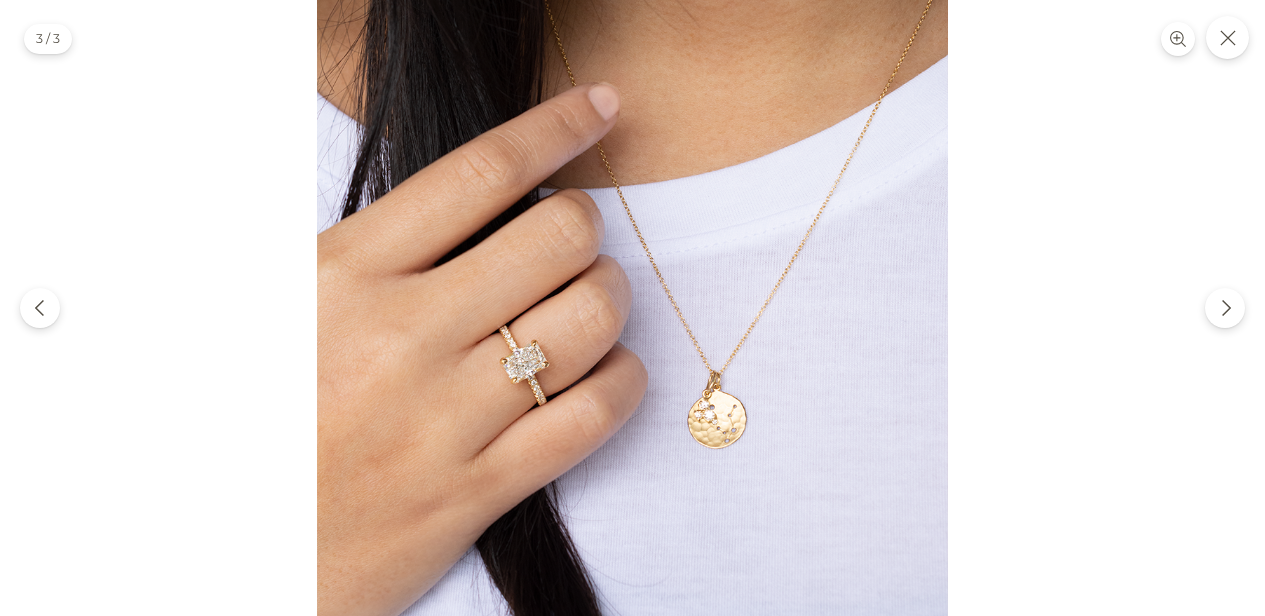 click at bounding box center (632, 315) 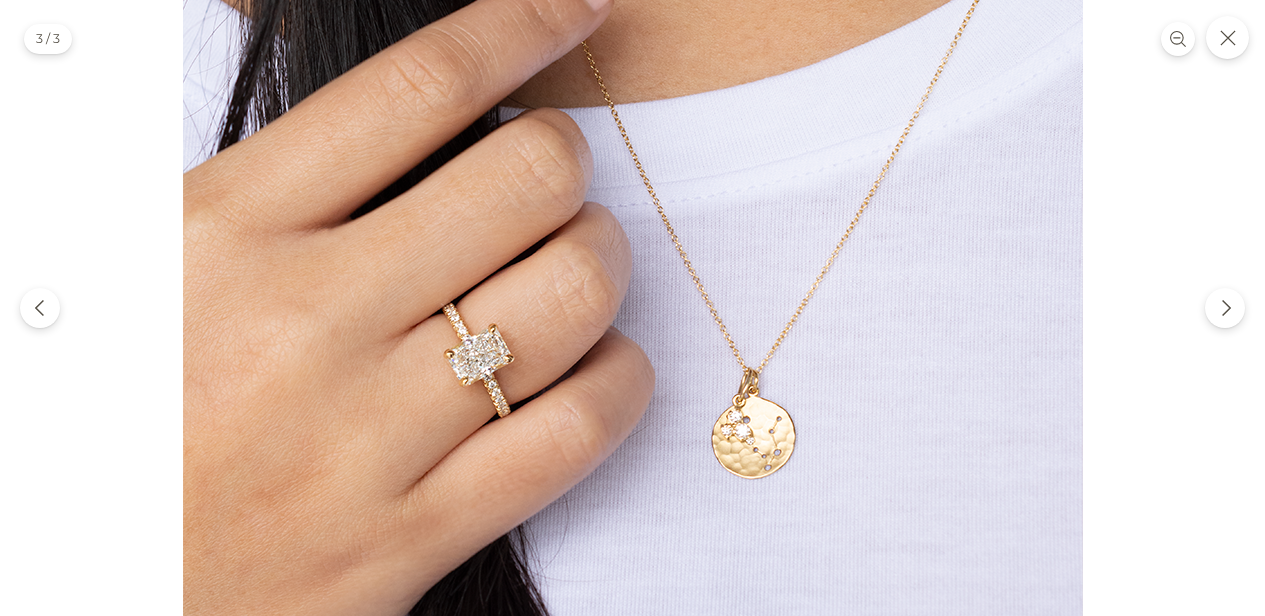 click at bounding box center (633, 289) 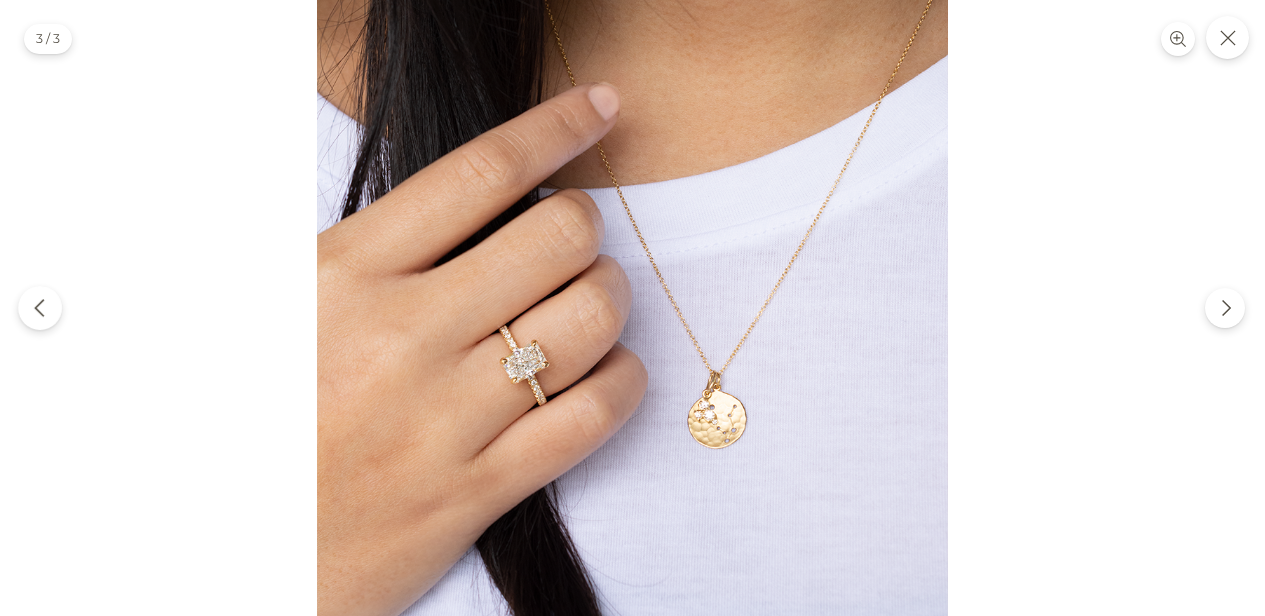 click at bounding box center (40, 308) 